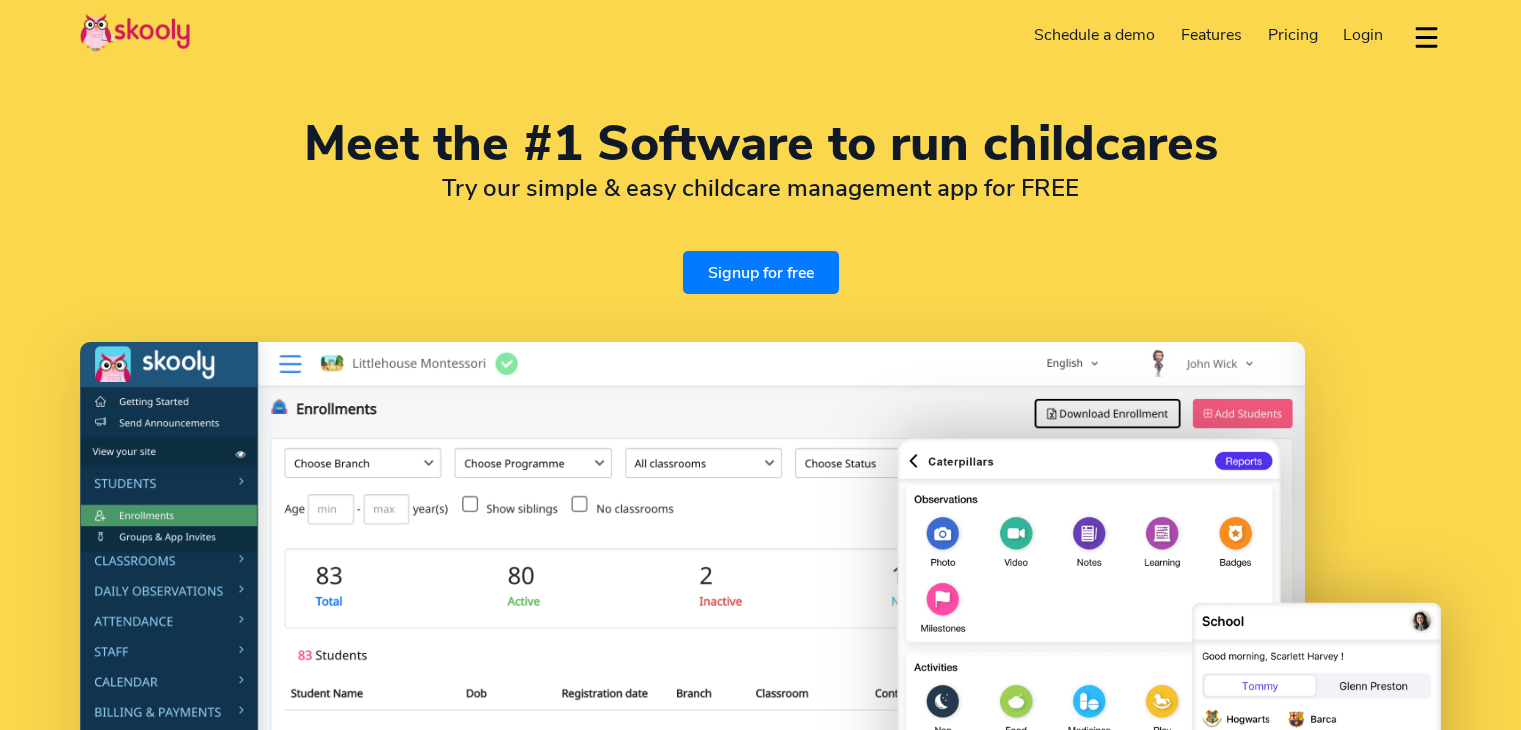 select on "en" 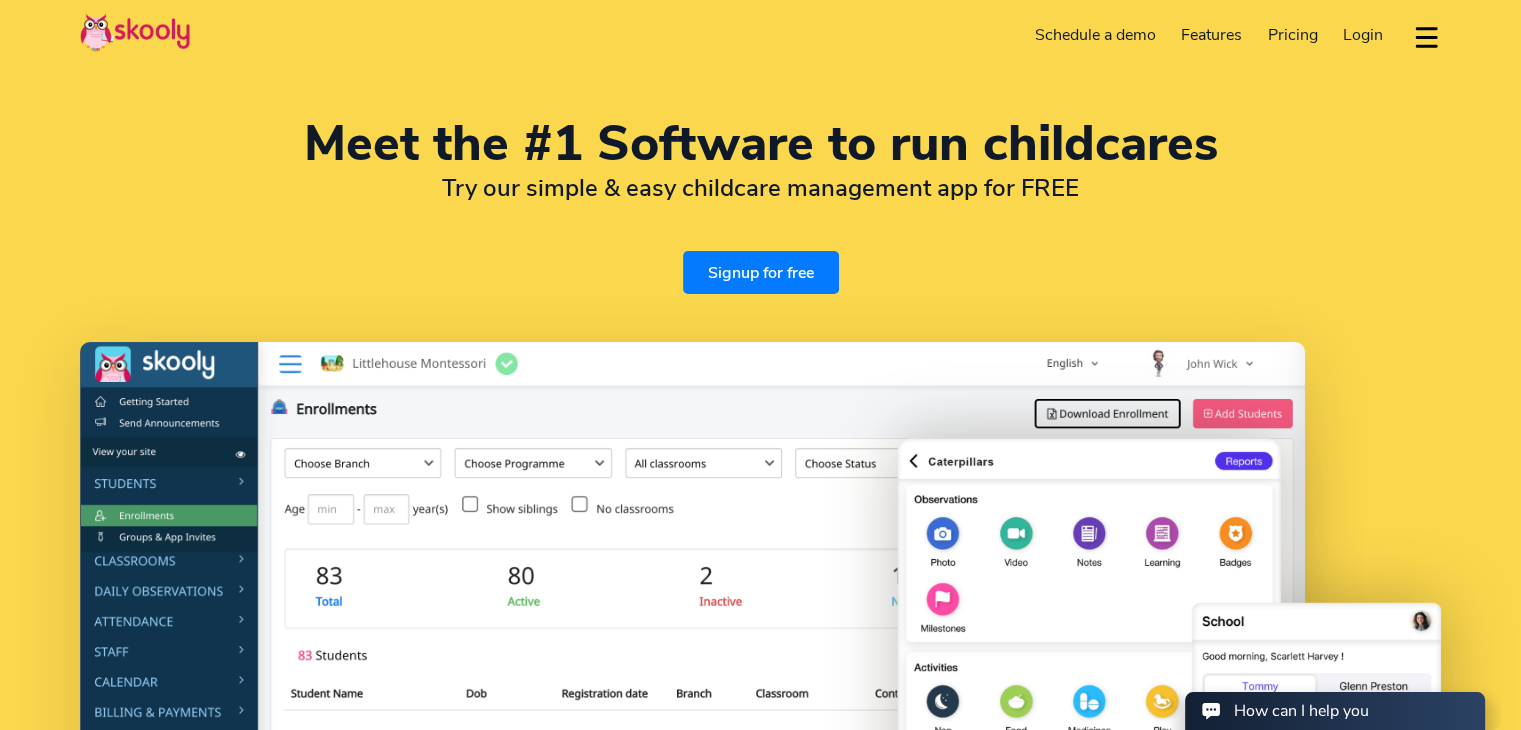 scroll, scrollTop: 0, scrollLeft: 0, axis: both 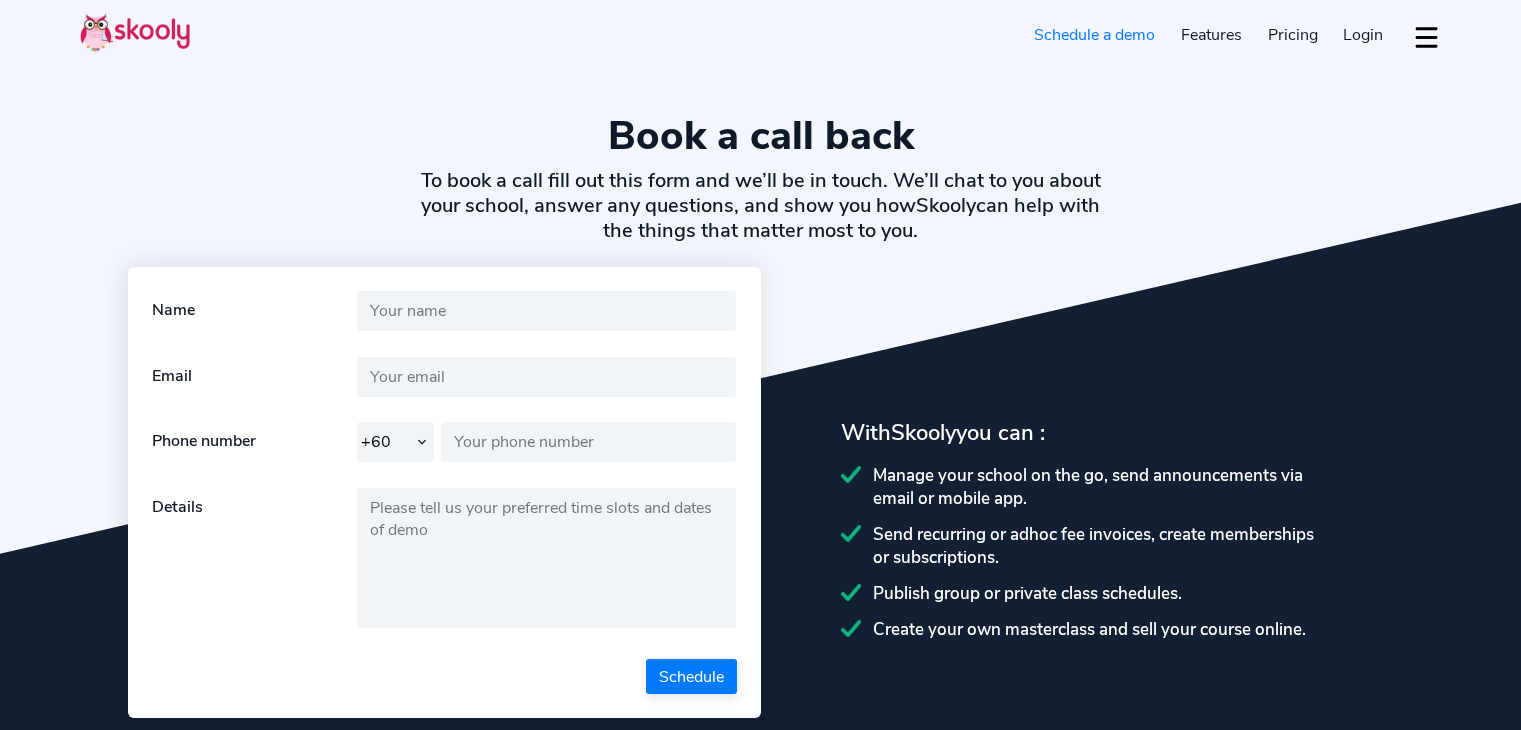 select on "60" 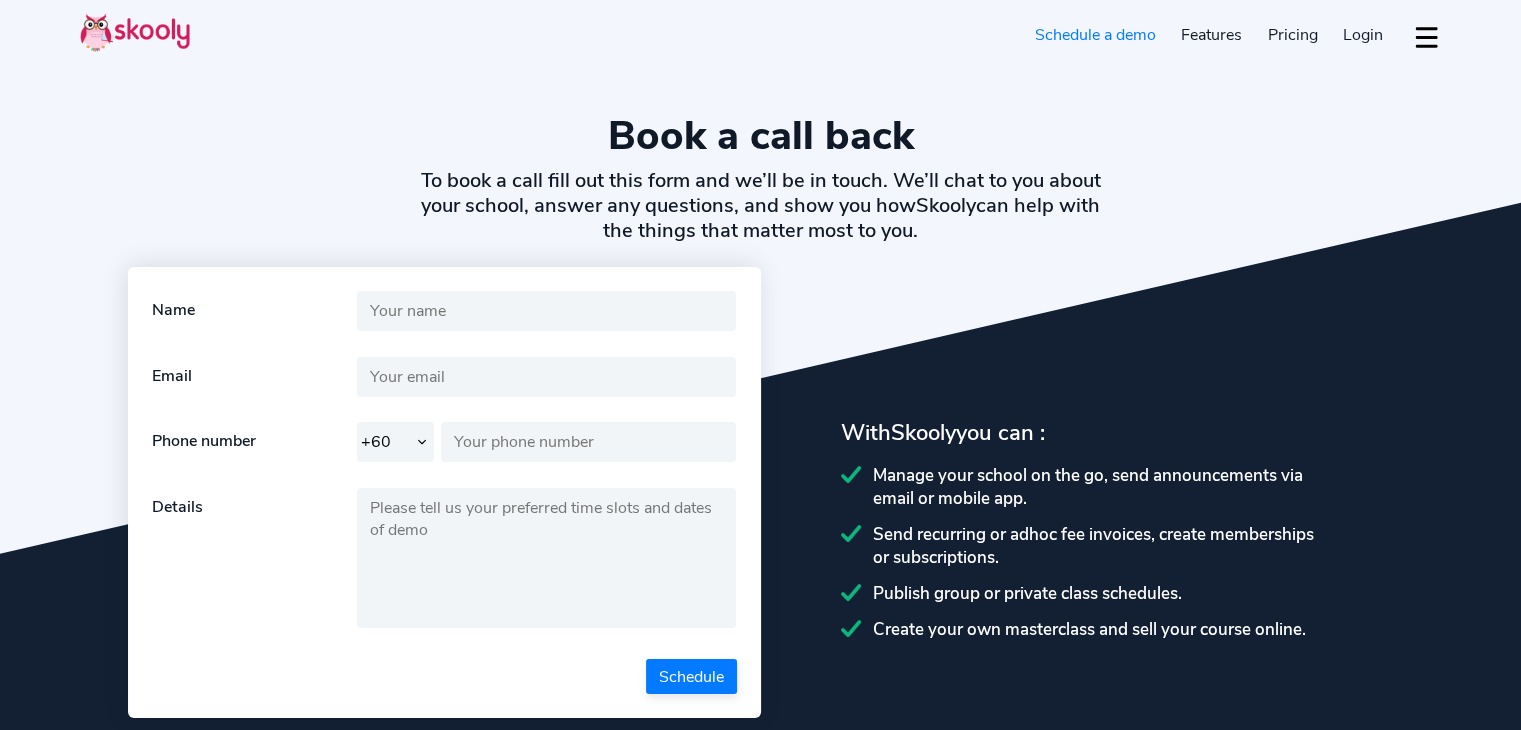 select on "60" 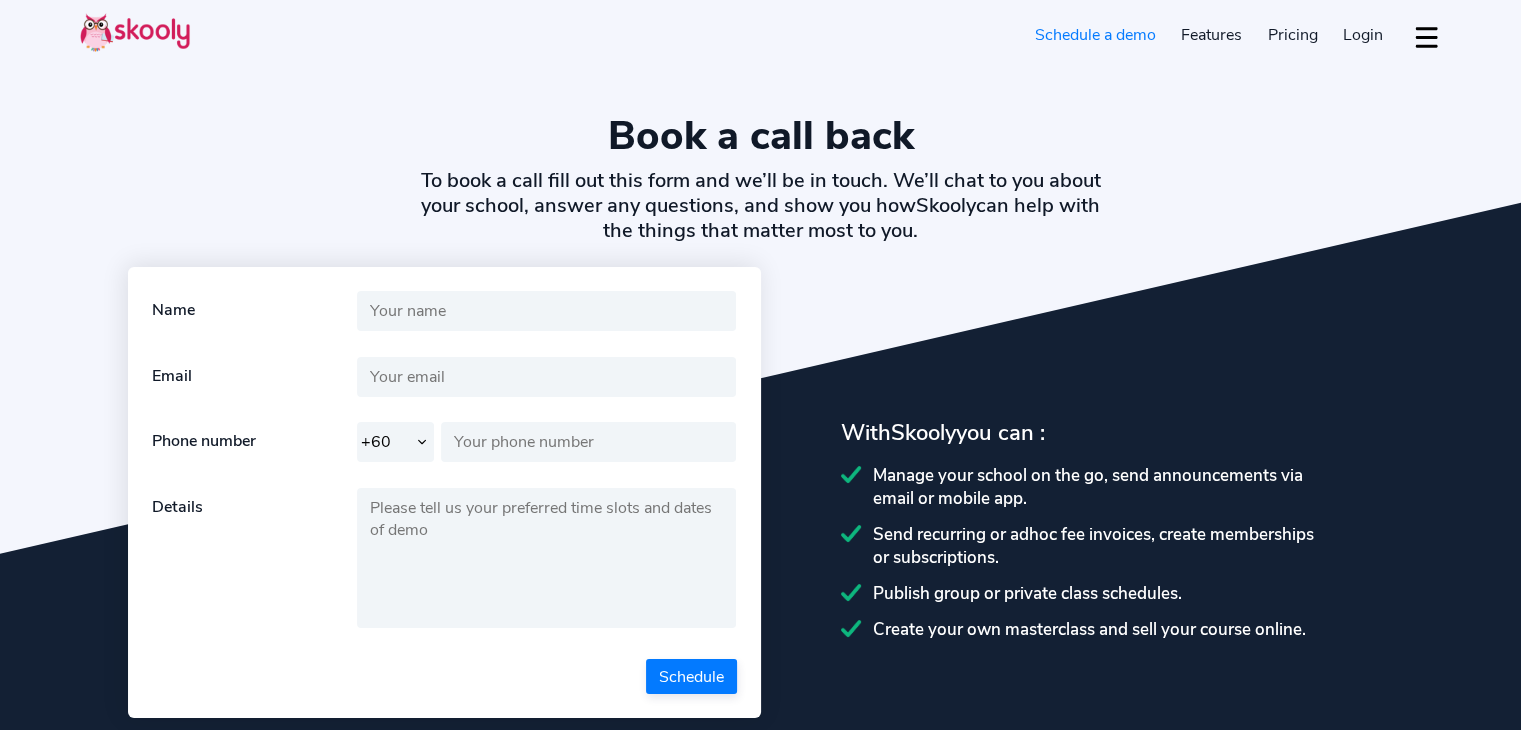 select on "[GEOGRAPHIC_DATA]" 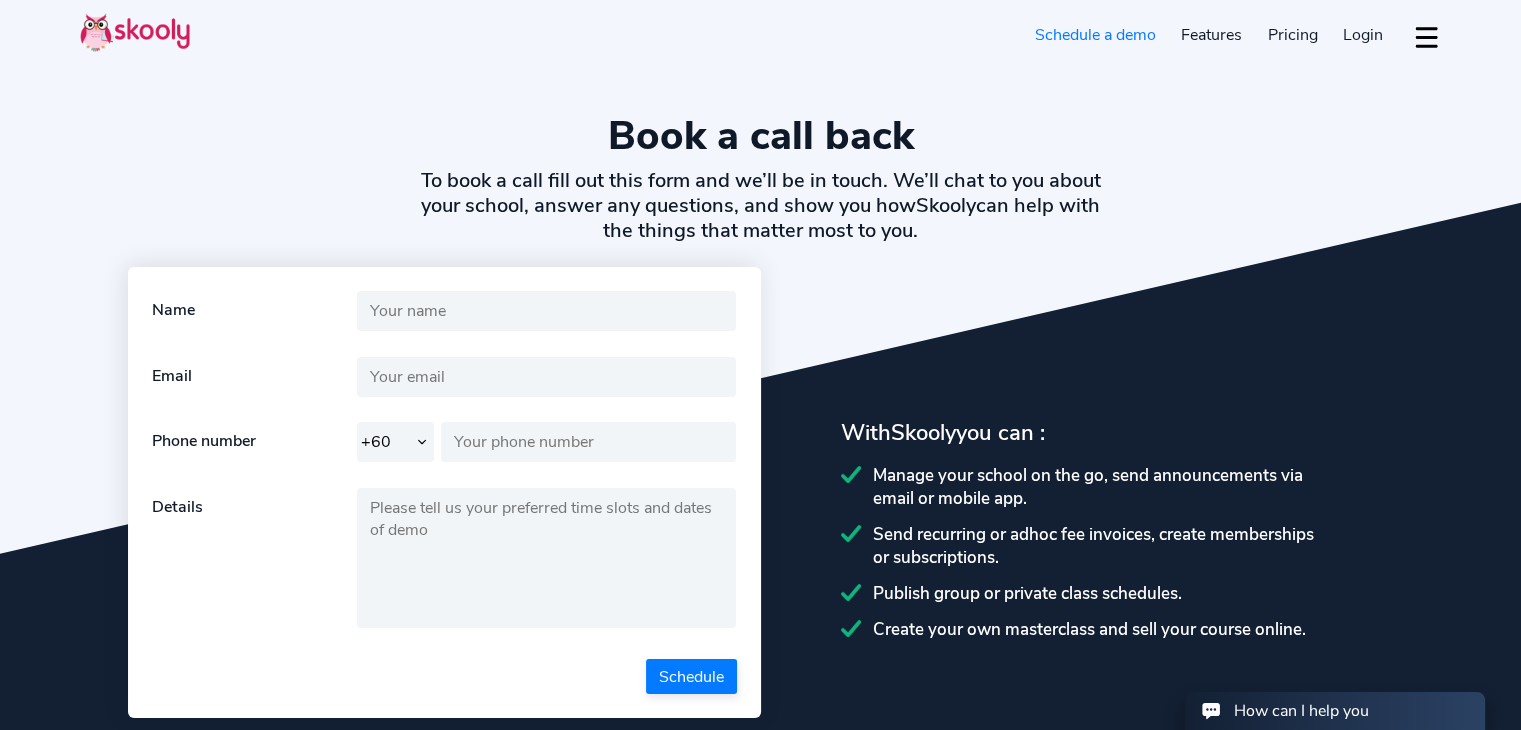 scroll, scrollTop: 0, scrollLeft: 0, axis: both 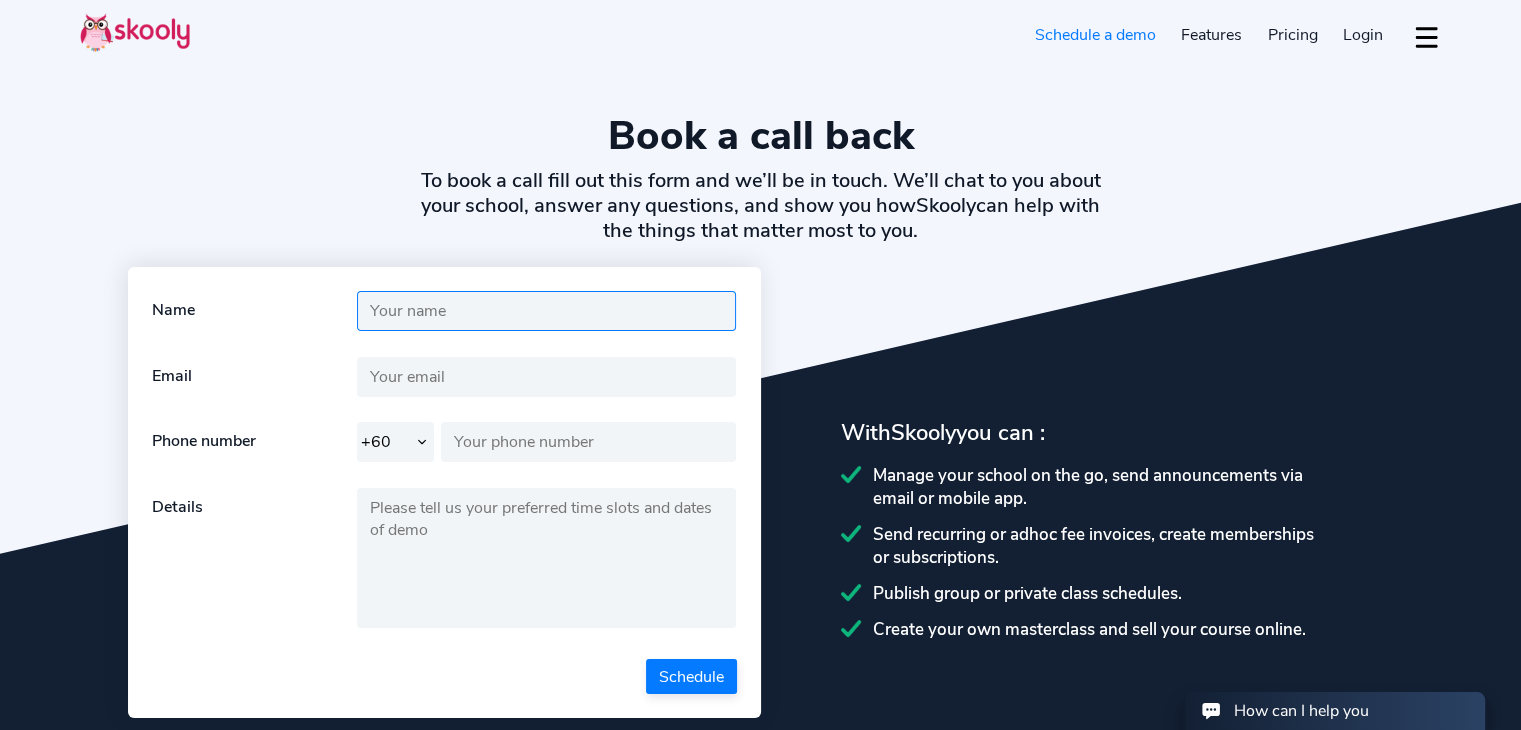 click at bounding box center (547, 311) 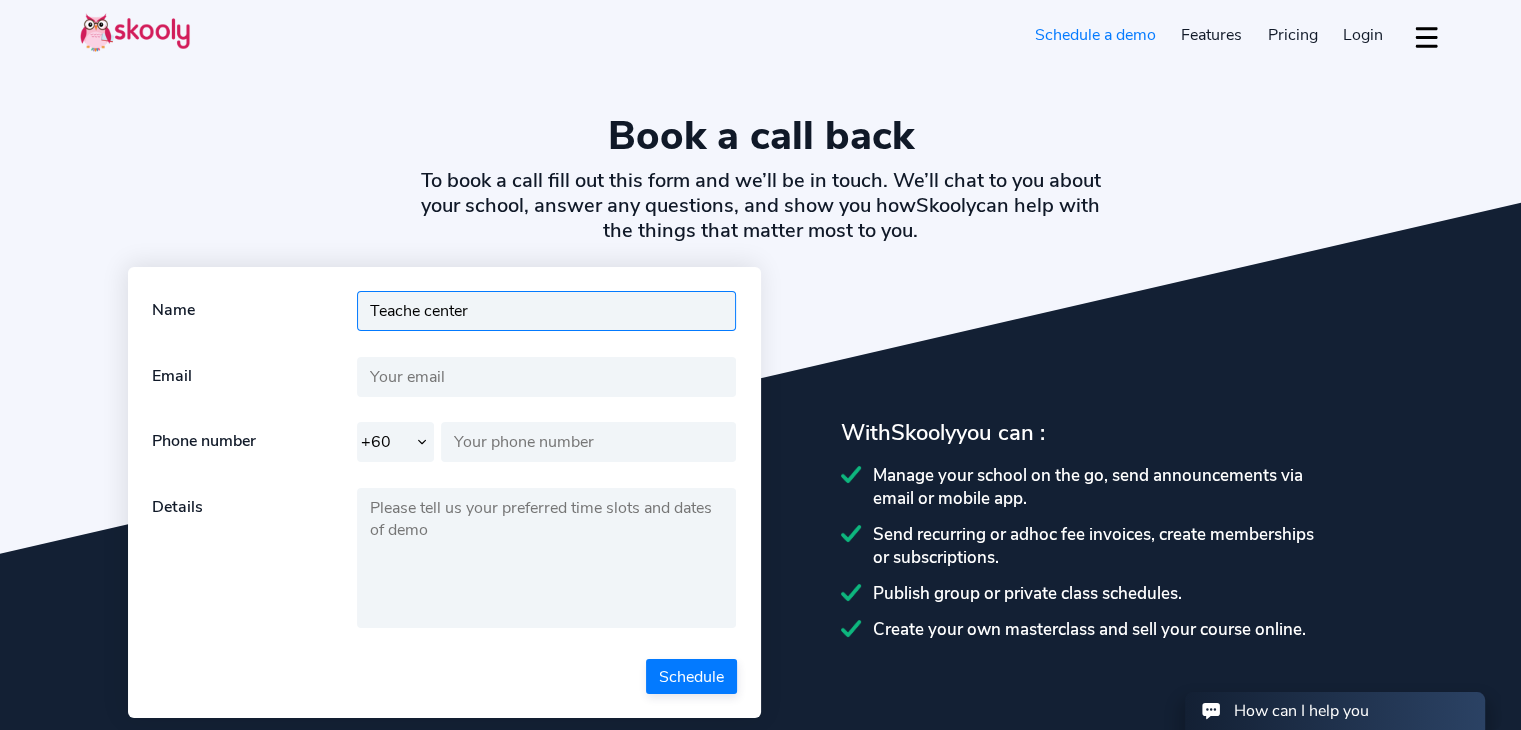 type on "Teache center" 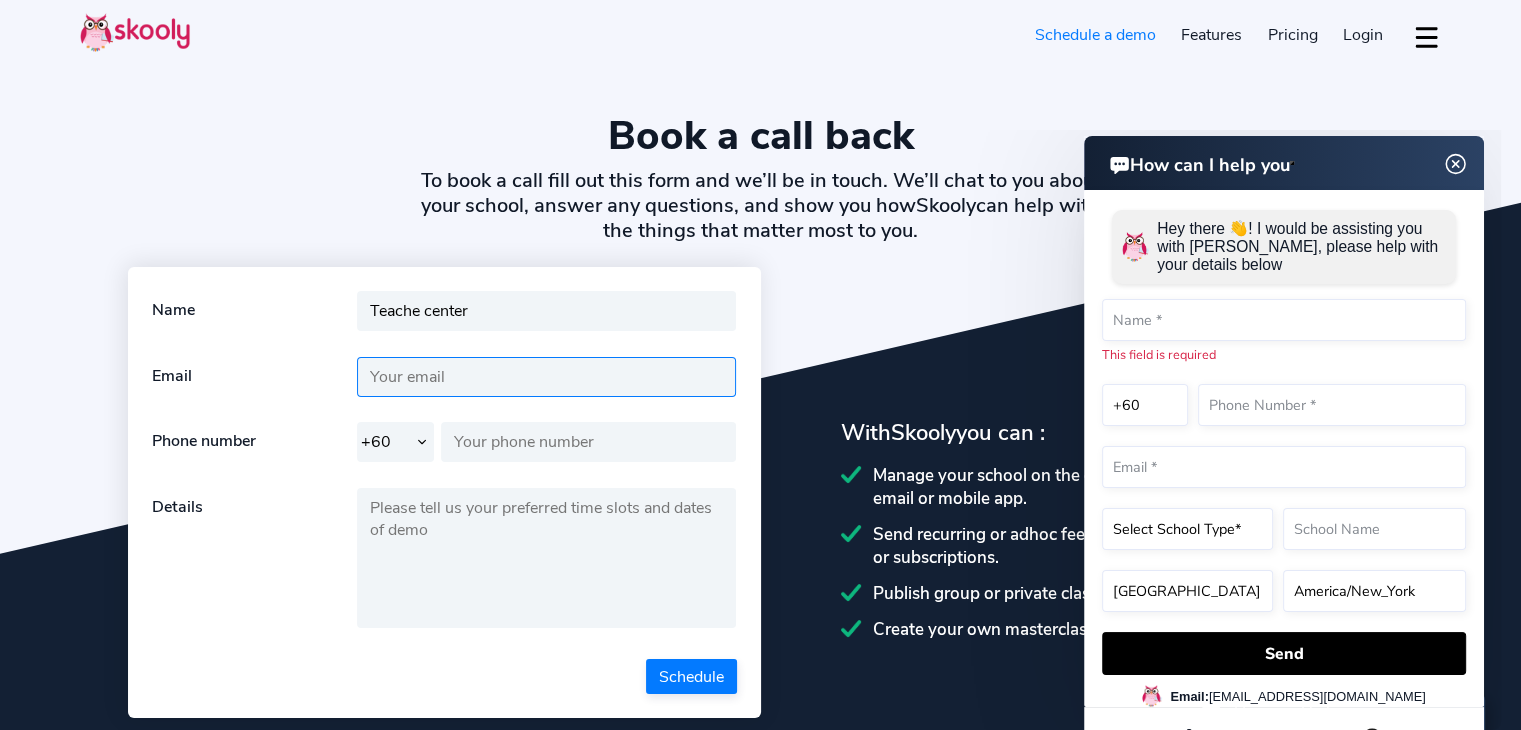 click at bounding box center (547, 377) 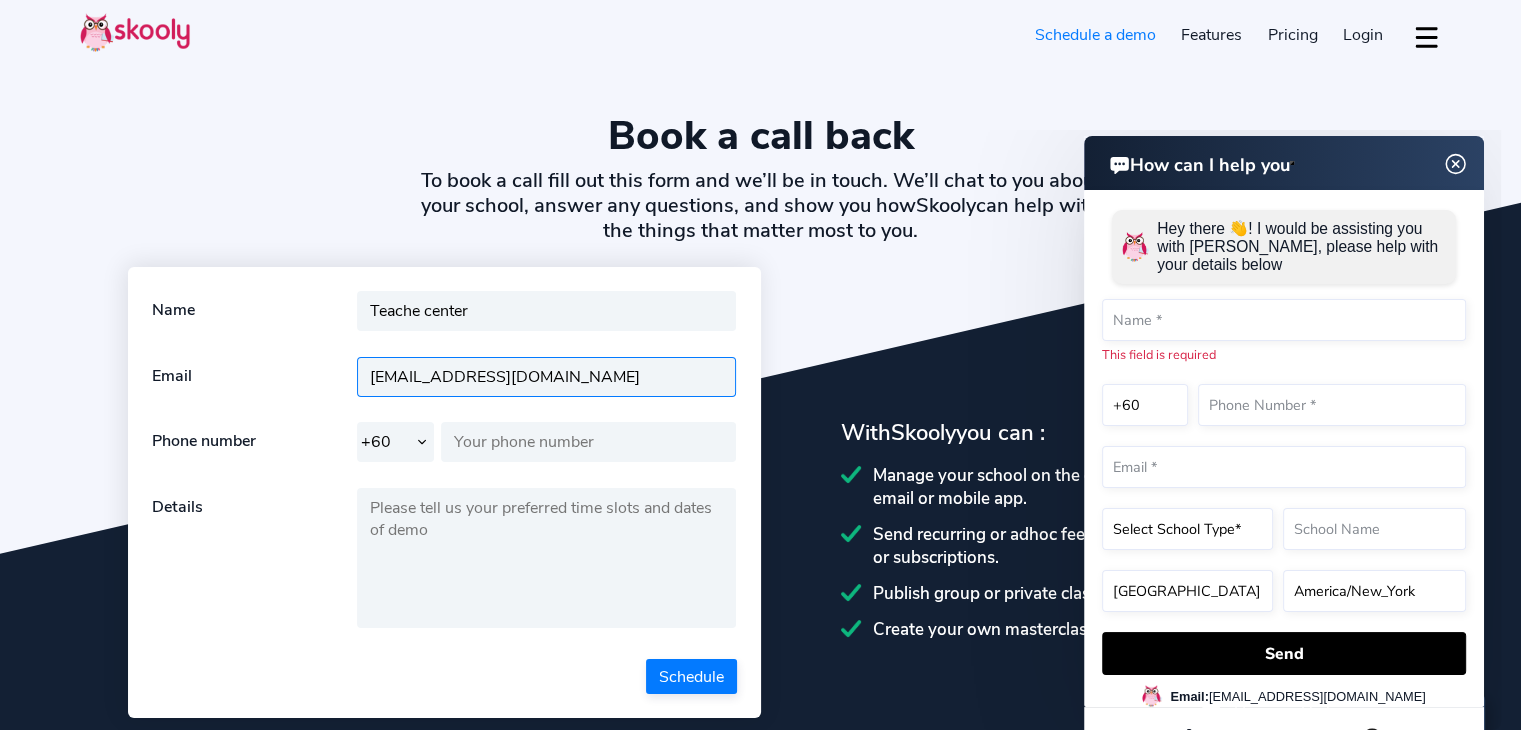 type on "disyaa2405@gmail.com" 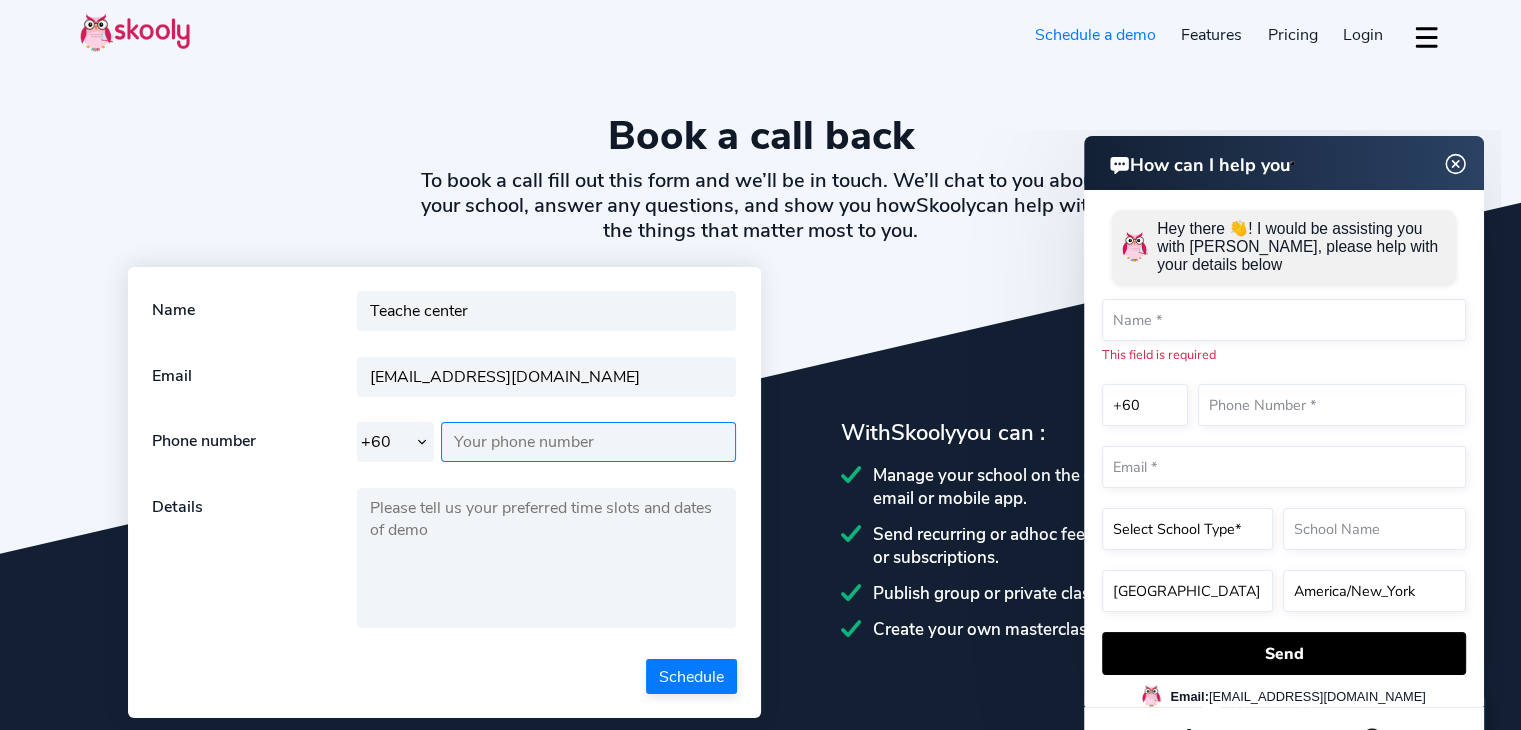 click at bounding box center [589, 442] 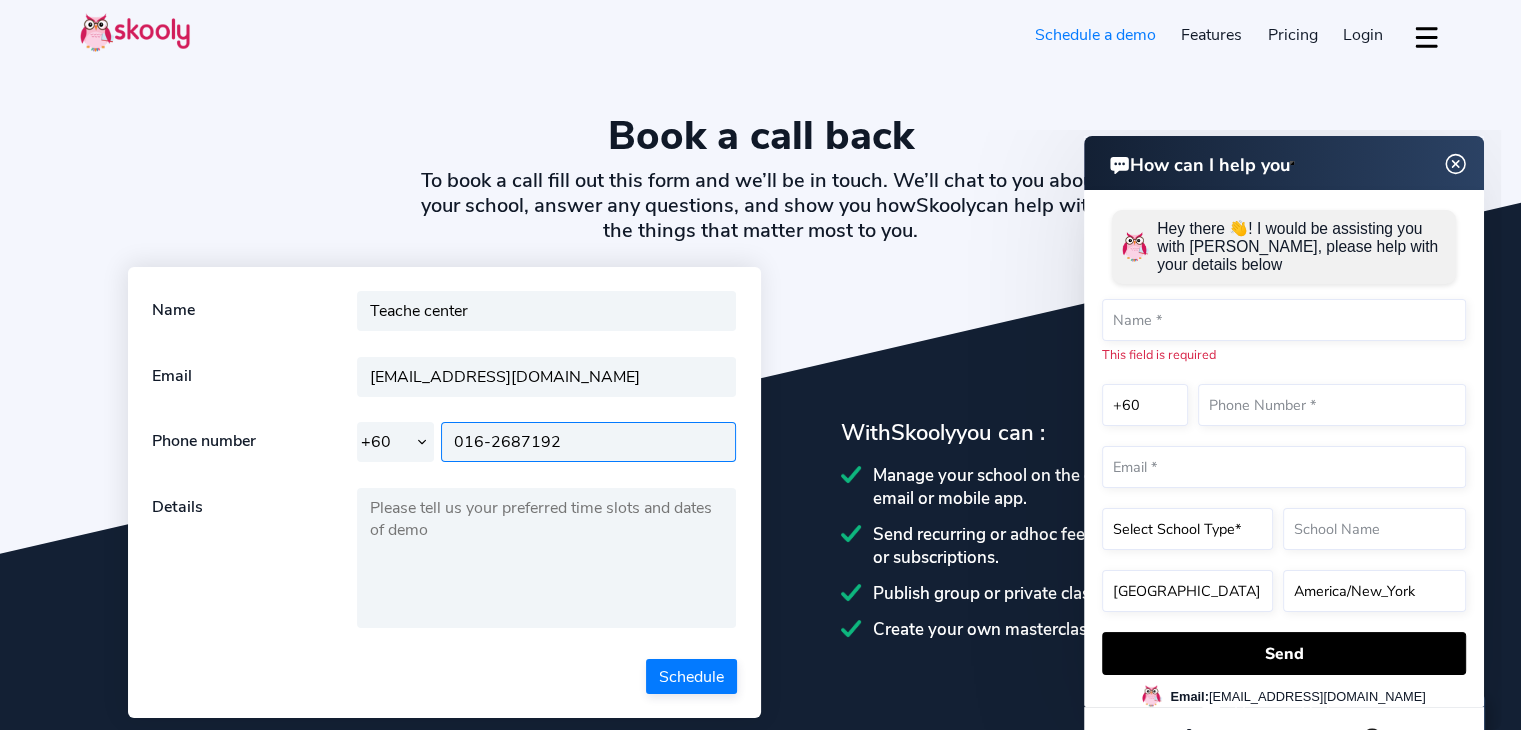 click on "016-2687192" at bounding box center (589, 442) 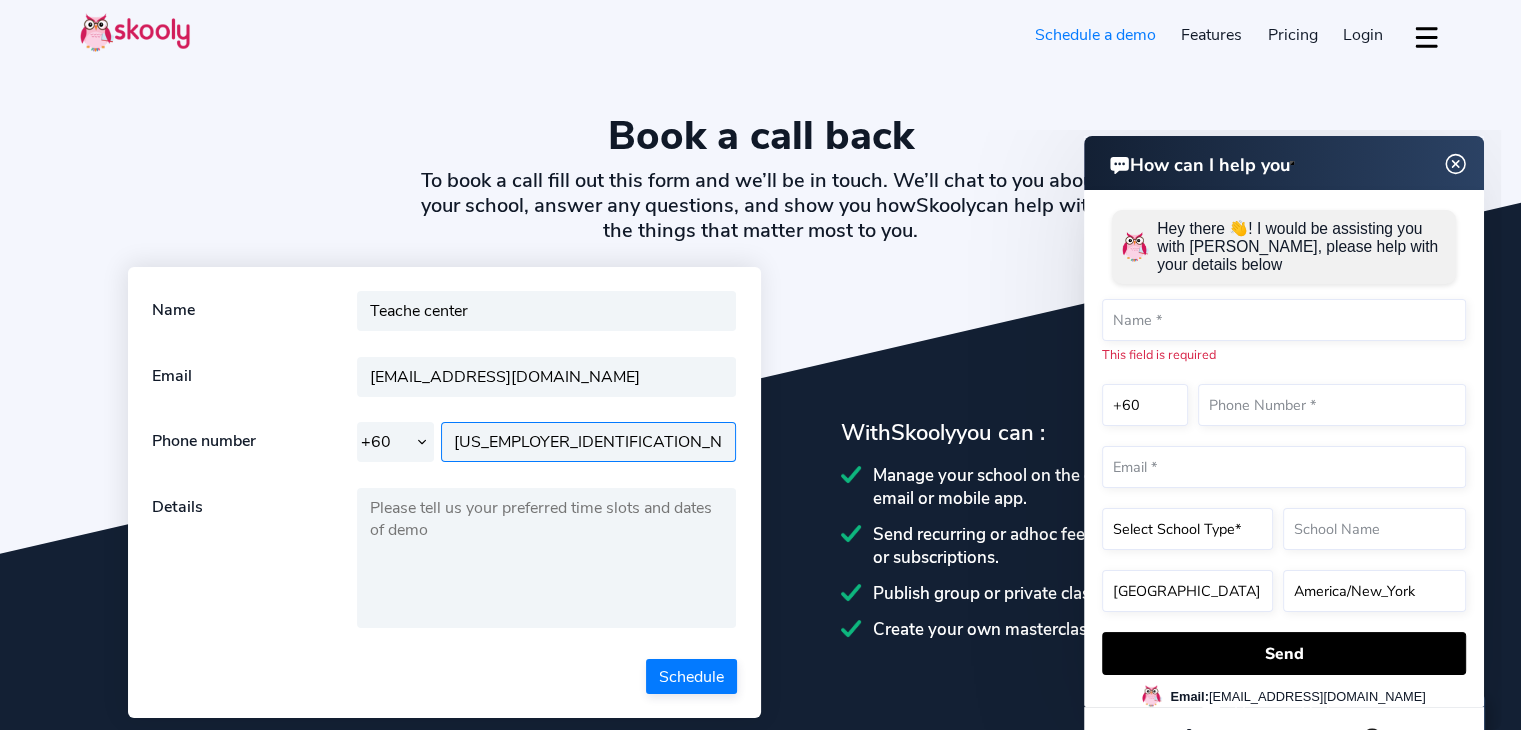 type on "16-2687192" 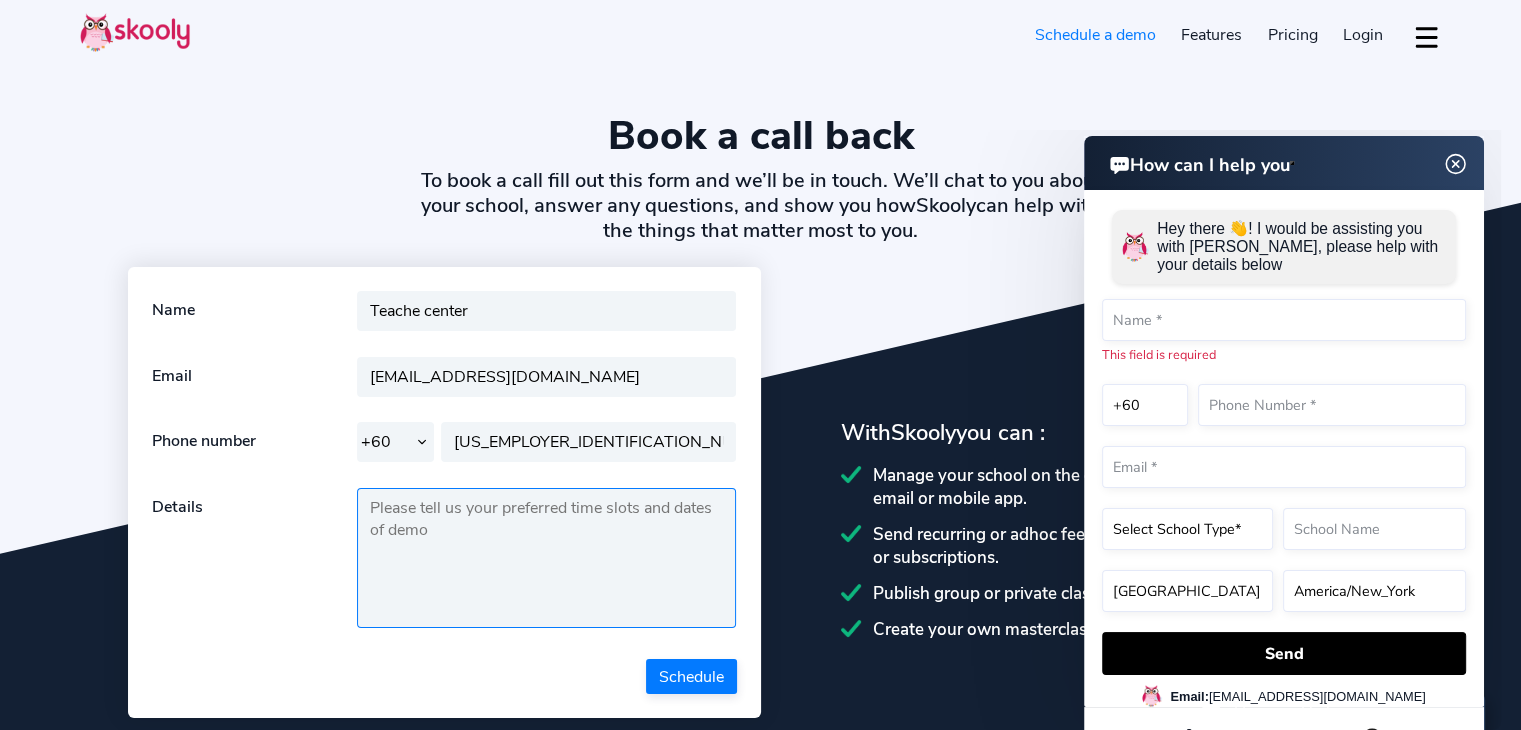 click at bounding box center [547, 558] 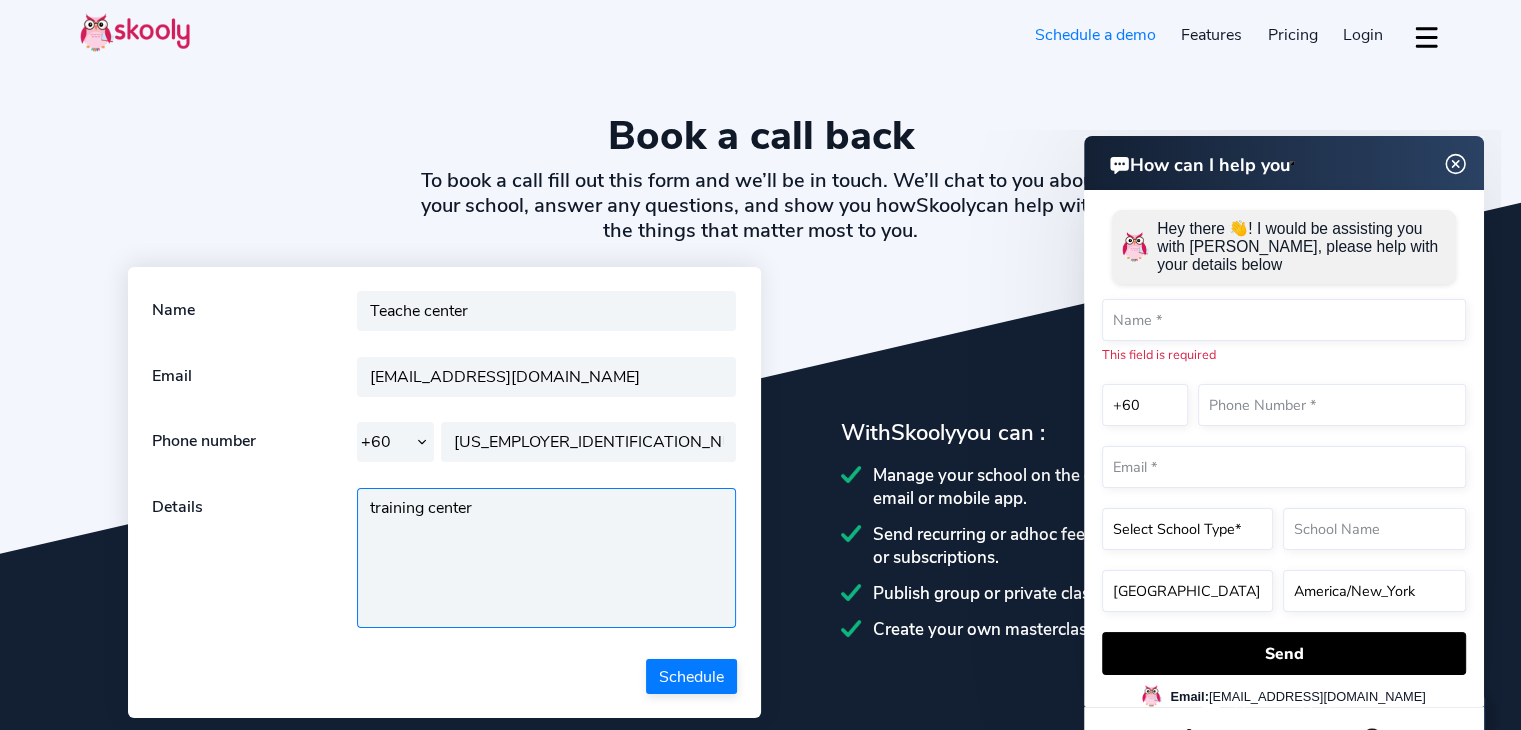 type on "training center" 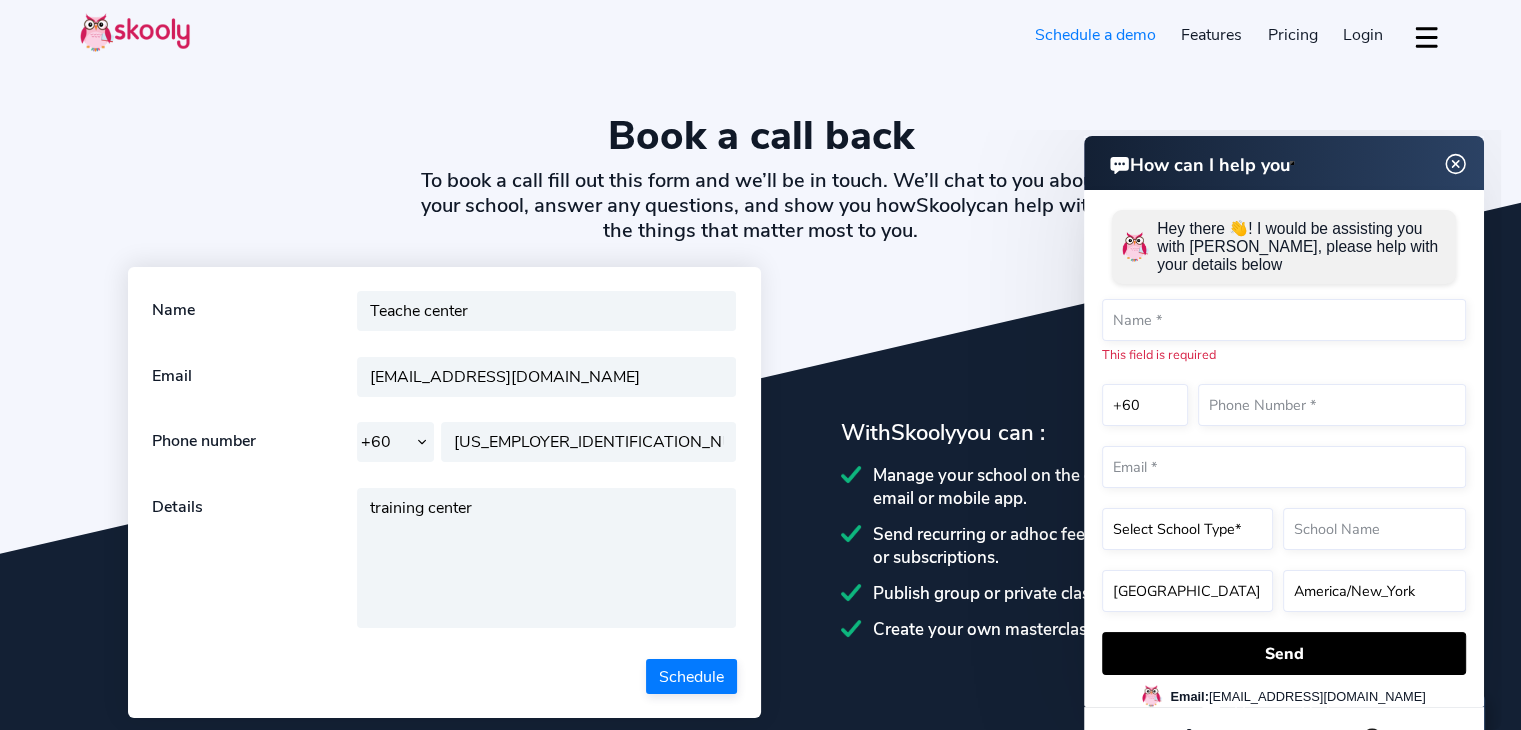 click on "Schedule" at bounding box center [691, 676] 